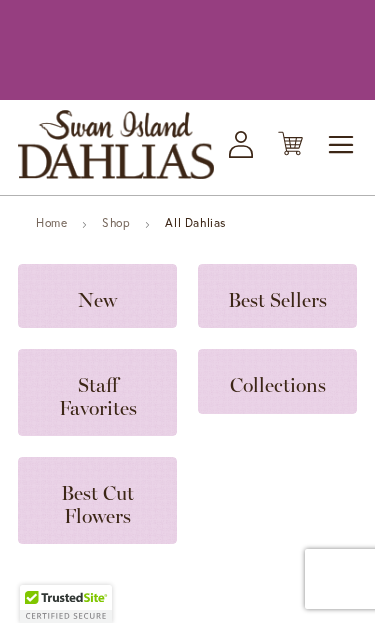 scroll, scrollTop: 0, scrollLeft: 0, axis: both 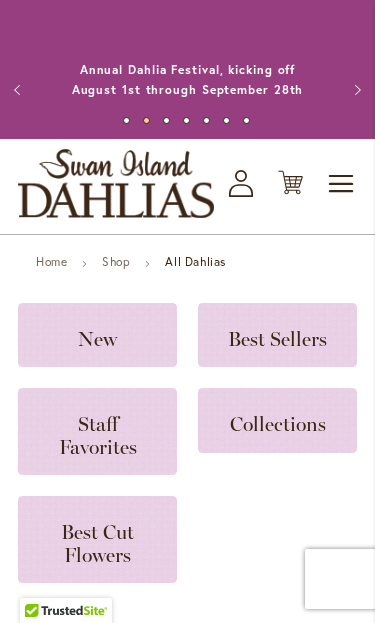 click on "Collections" 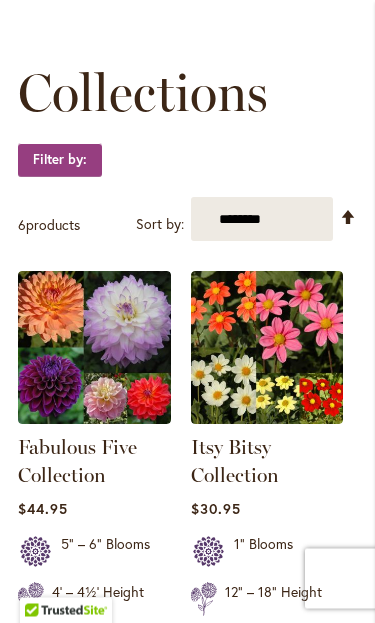 scroll, scrollTop: 300, scrollLeft: 0, axis: vertical 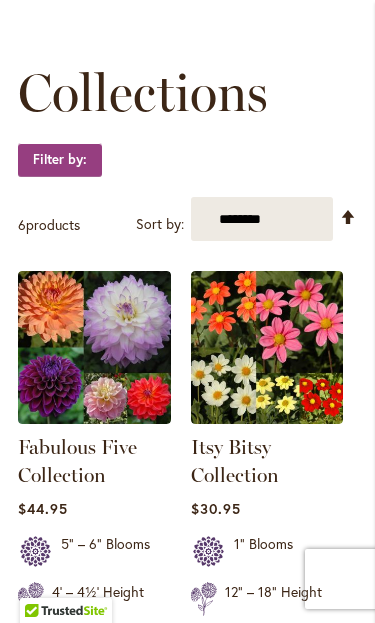 click on "Add to Cart" at bounding box center [94, 652] 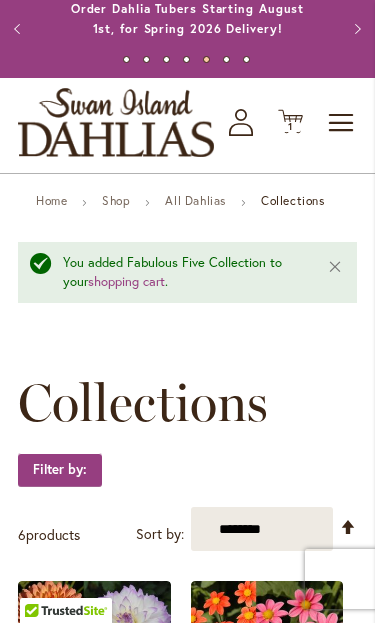 scroll, scrollTop: 0, scrollLeft: 0, axis: both 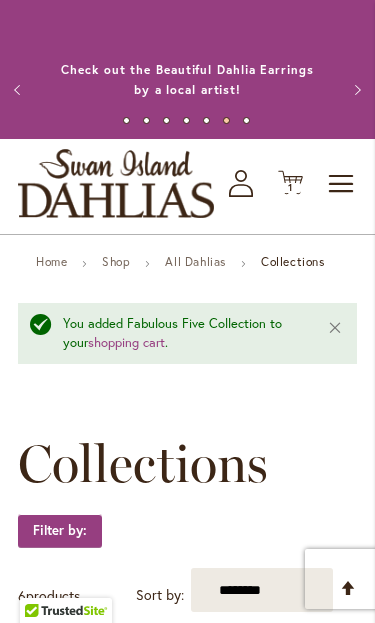 click on "All Dahlias" at bounding box center (195, 261) 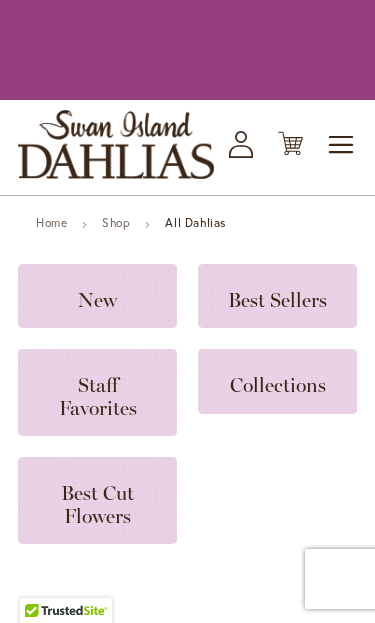 scroll, scrollTop: 0, scrollLeft: 0, axis: both 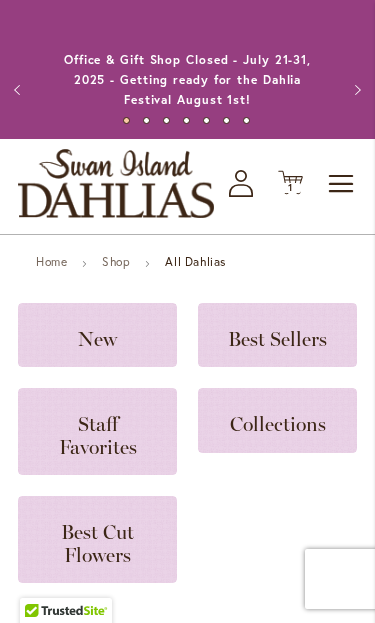 click on "Best Sellers" 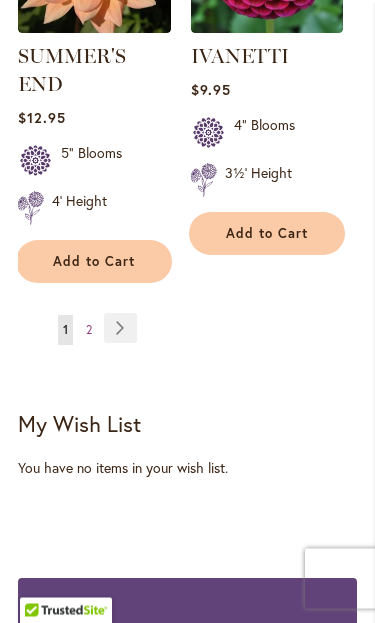scroll, scrollTop: 3533, scrollLeft: 0, axis: vertical 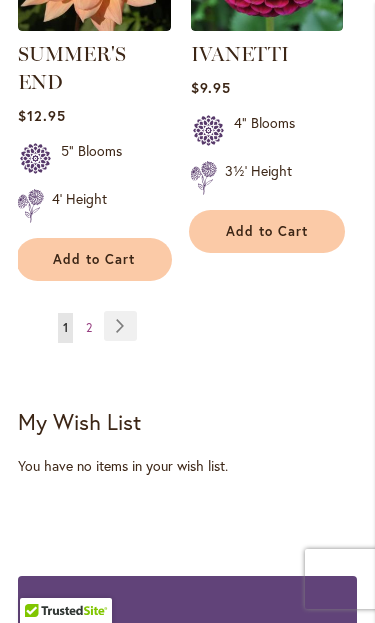 click on "2" at bounding box center (89, 327) 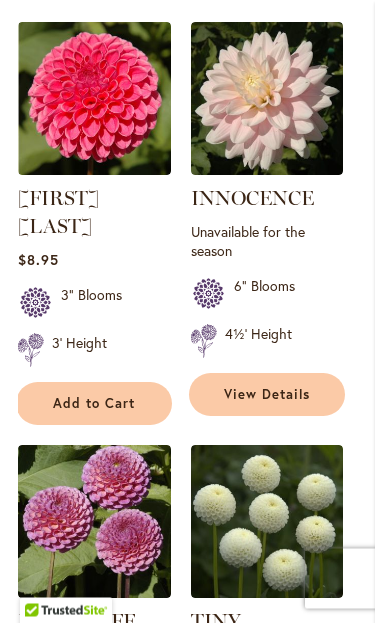 scroll, scrollTop: 549, scrollLeft: 0, axis: vertical 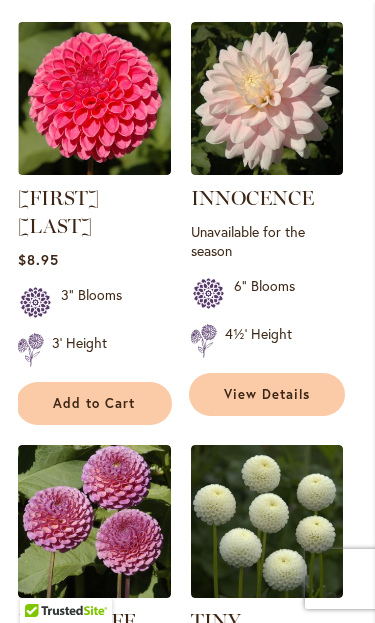 click on "View Details" at bounding box center (267, 394) 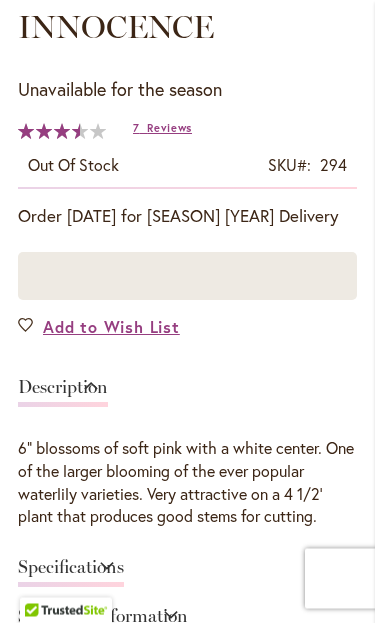 scroll, scrollTop: 649, scrollLeft: 0, axis: vertical 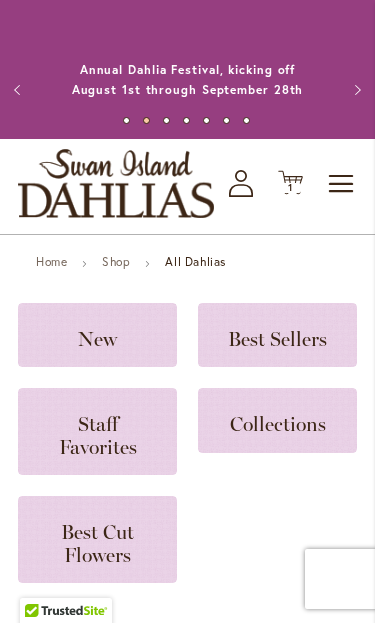 click on "Best Sellers" 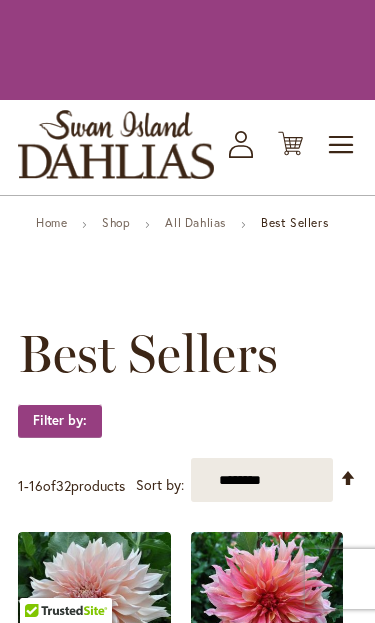 scroll, scrollTop: 0, scrollLeft: 0, axis: both 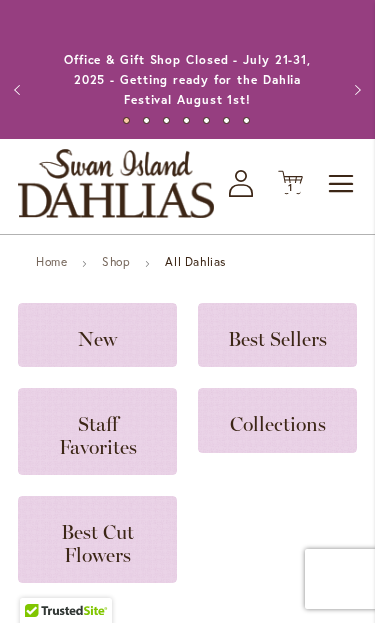 click on "Collections" 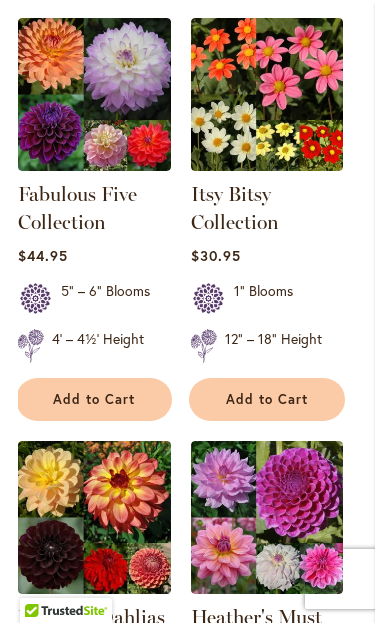 scroll, scrollTop: 564, scrollLeft: 0, axis: vertical 